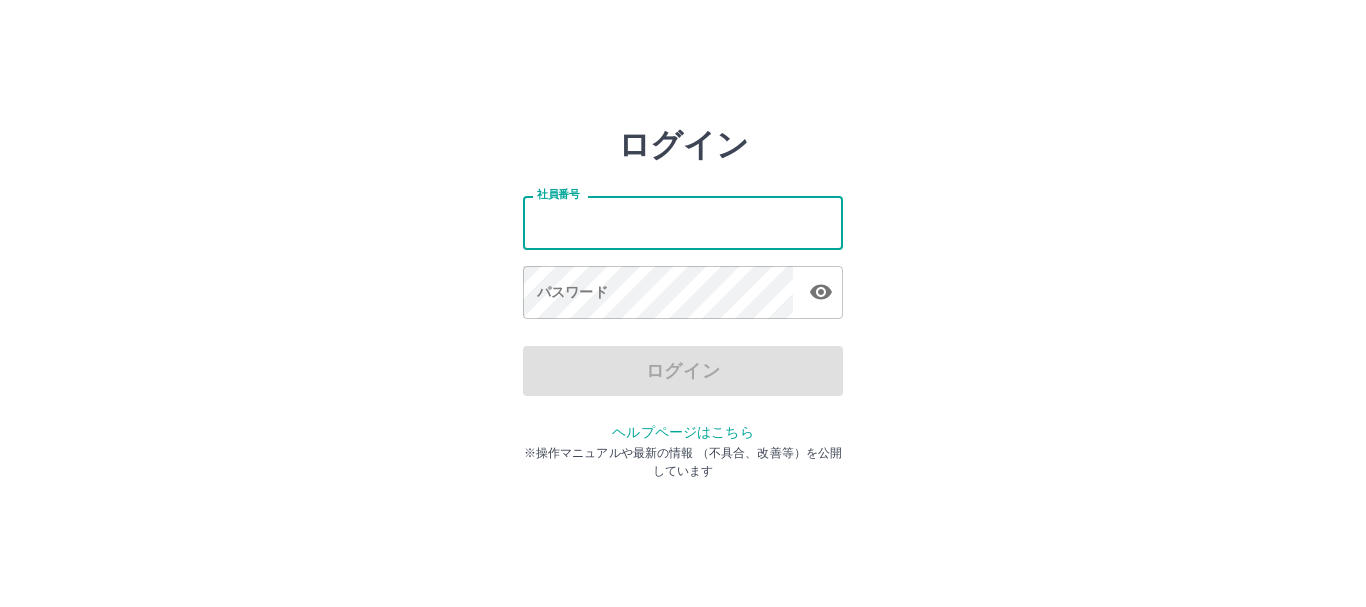 scroll, scrollTop: 0, scrollLeft: 0, axis: both 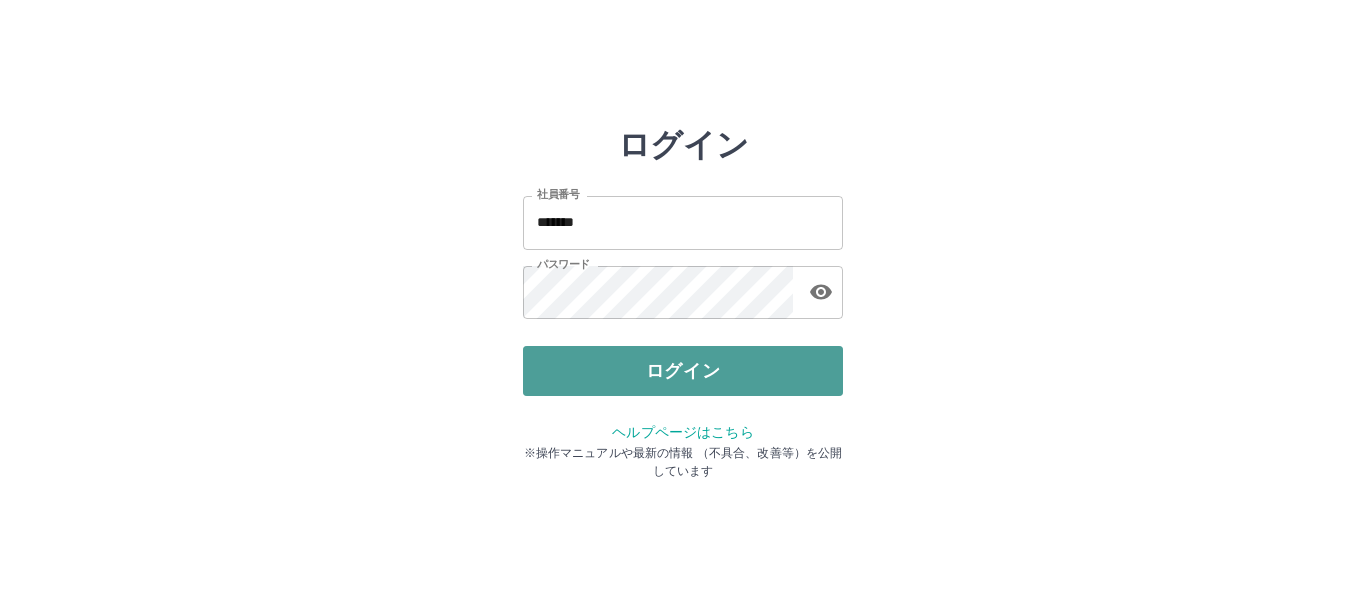 click on "ログイン" at bounding box center [683, 371] 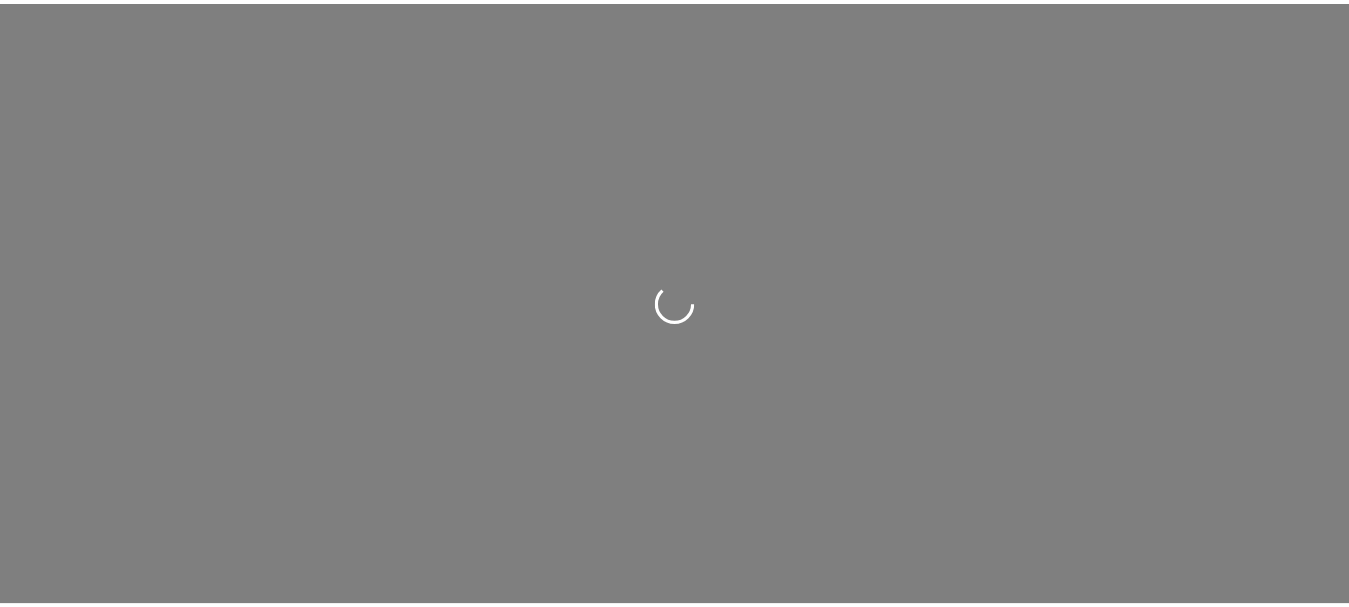scroll, scrollTop: 0, scrollLeft: 0, axis: both 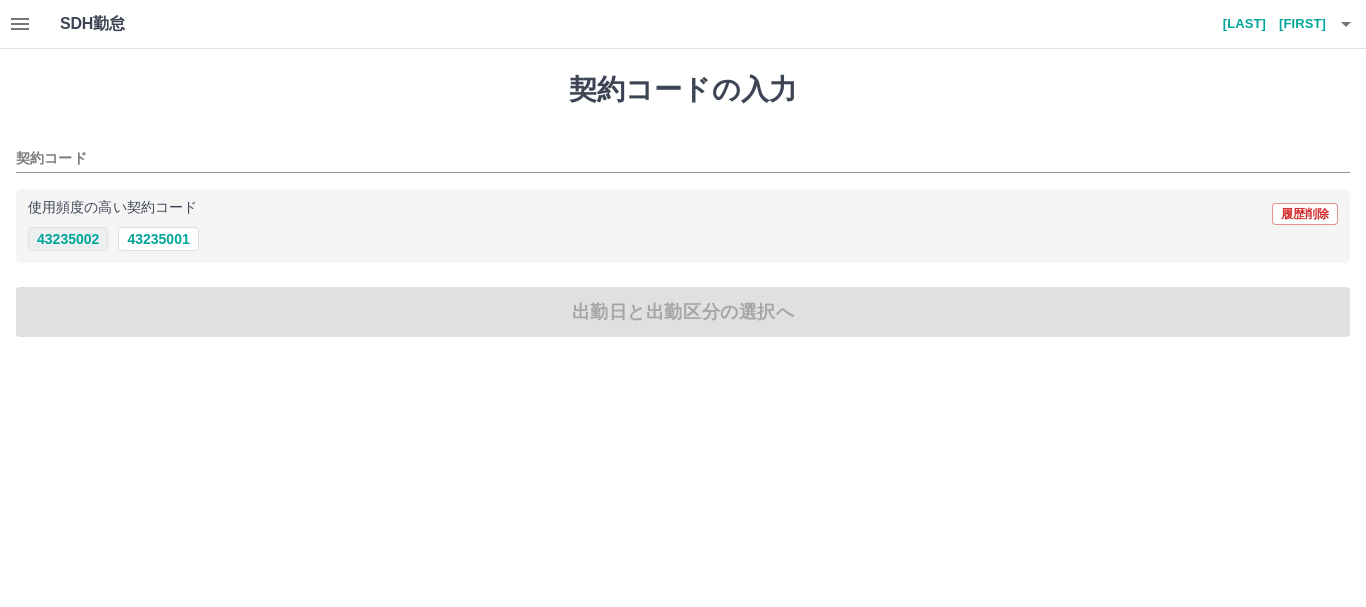 click on "43235002" at bounding box center [68, 239] 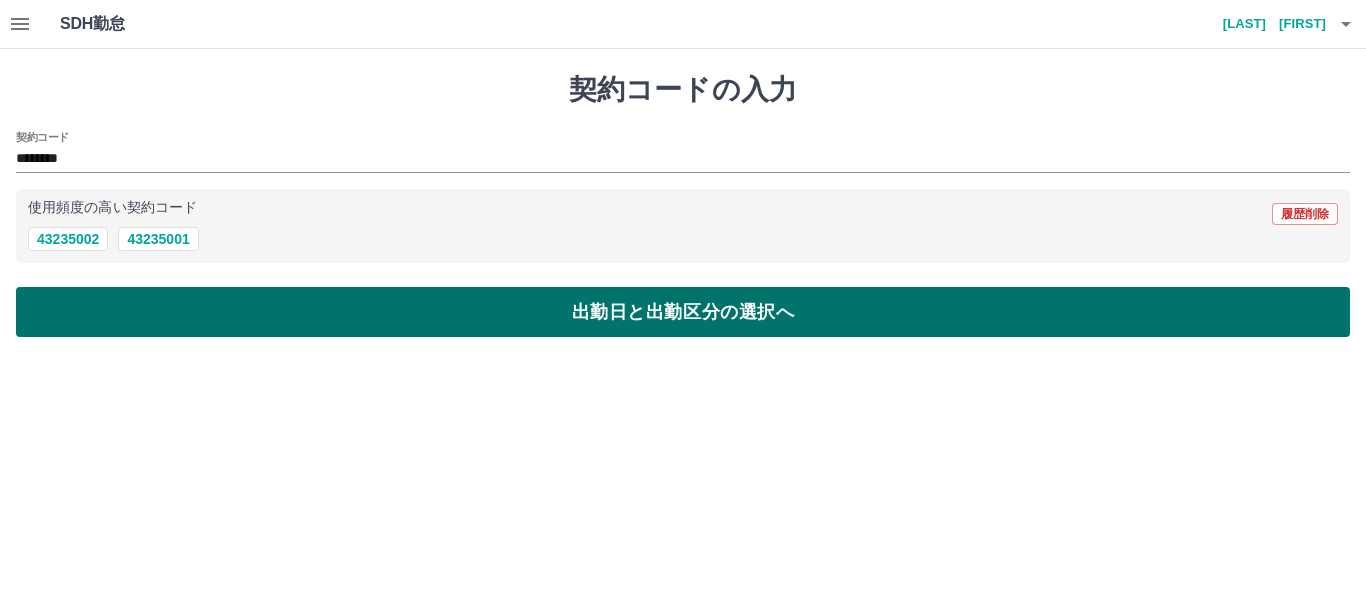 click on "出勤日と出勤区分の選択へ" at bounding box center (683, 312) 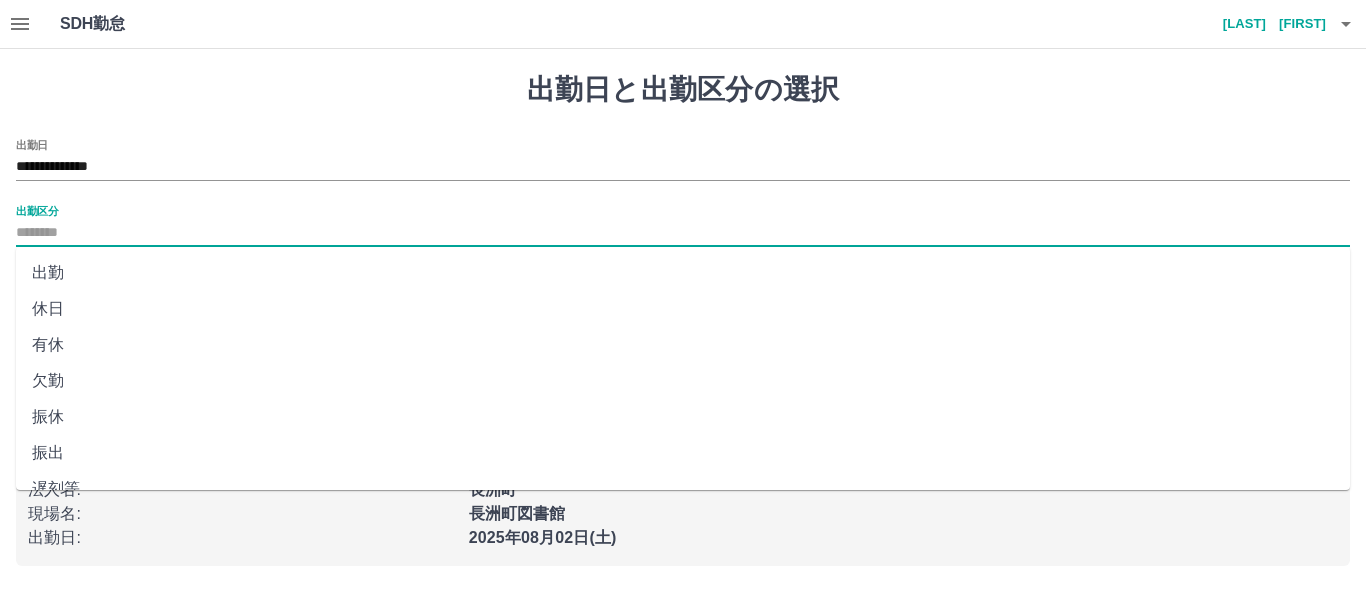 click on "出勤区分" at bounding box center [683, 233] 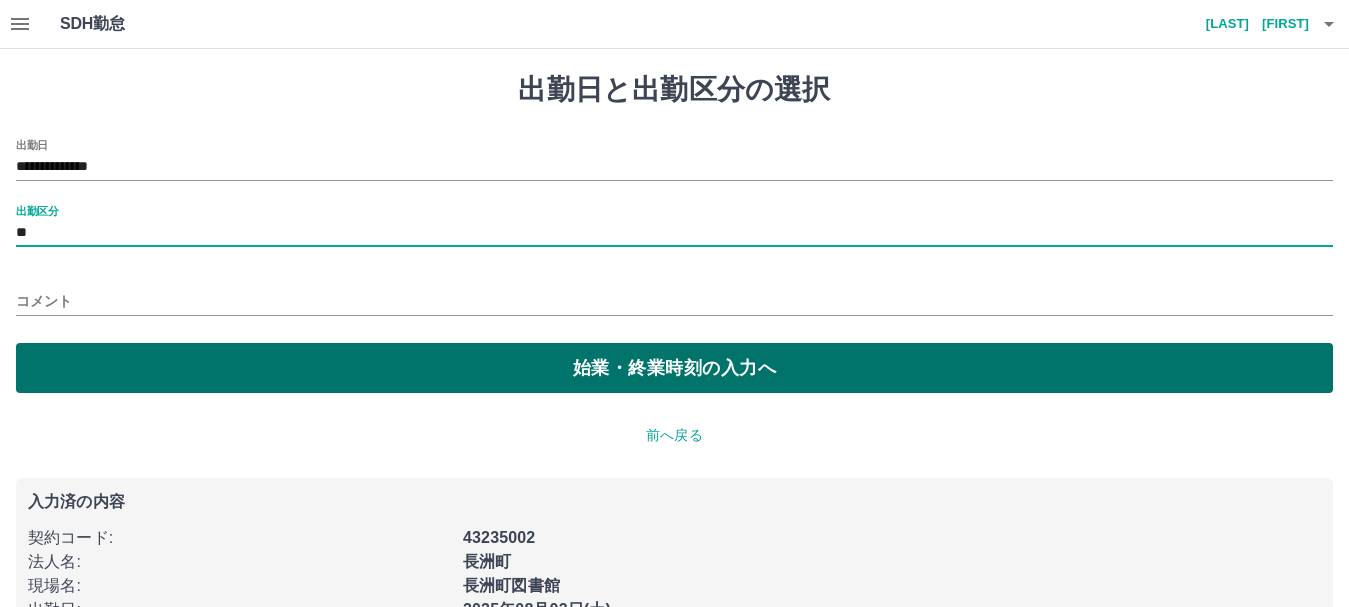 click on "始業・終業時刻の入力へ" at bounding box center [674, 368] 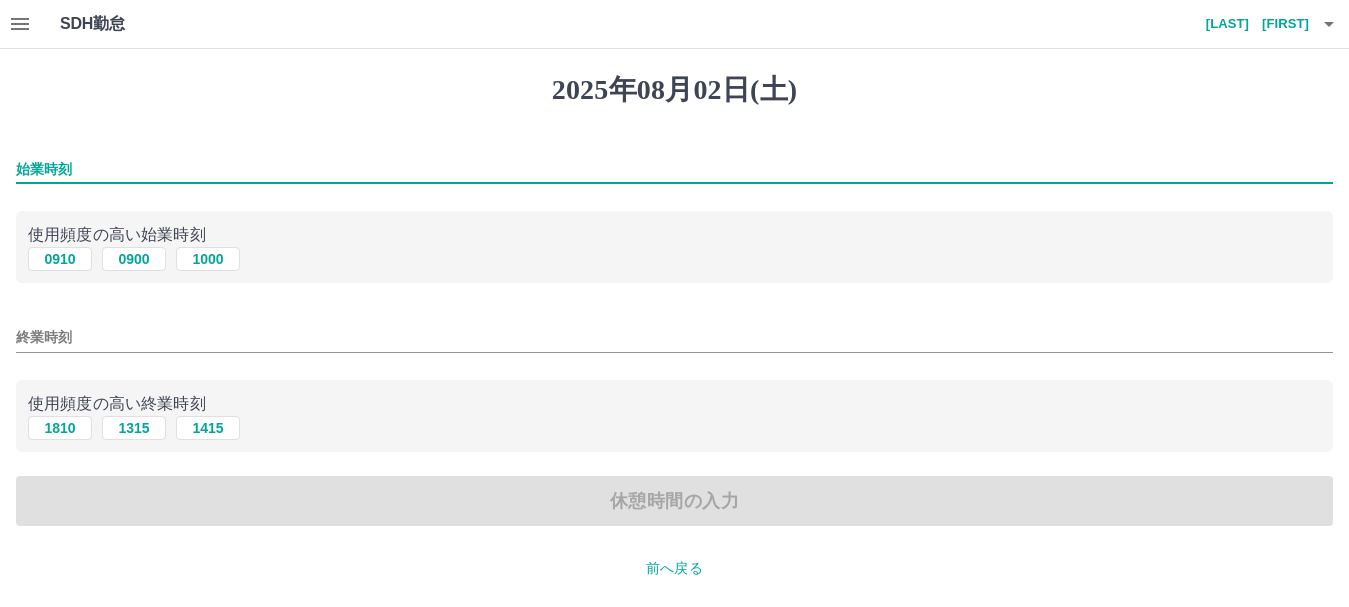 click on "始業時刻" at bounding box center [674, 169] 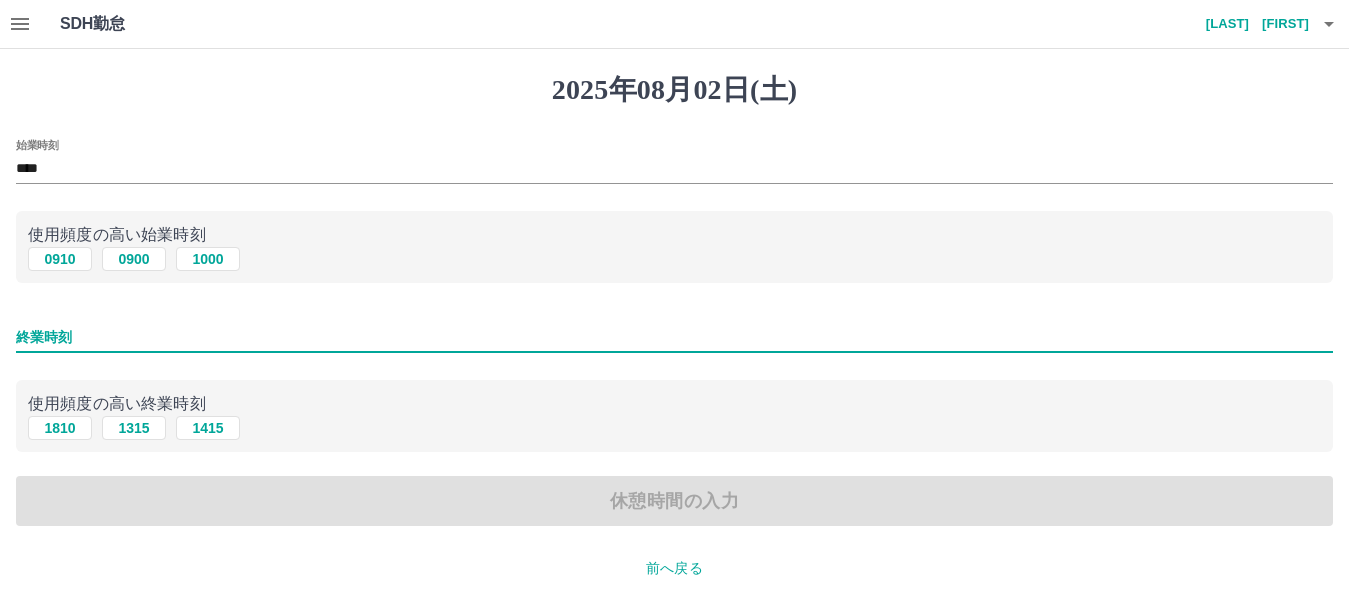 click on "終業時刻" at bounding box center (674, 337) 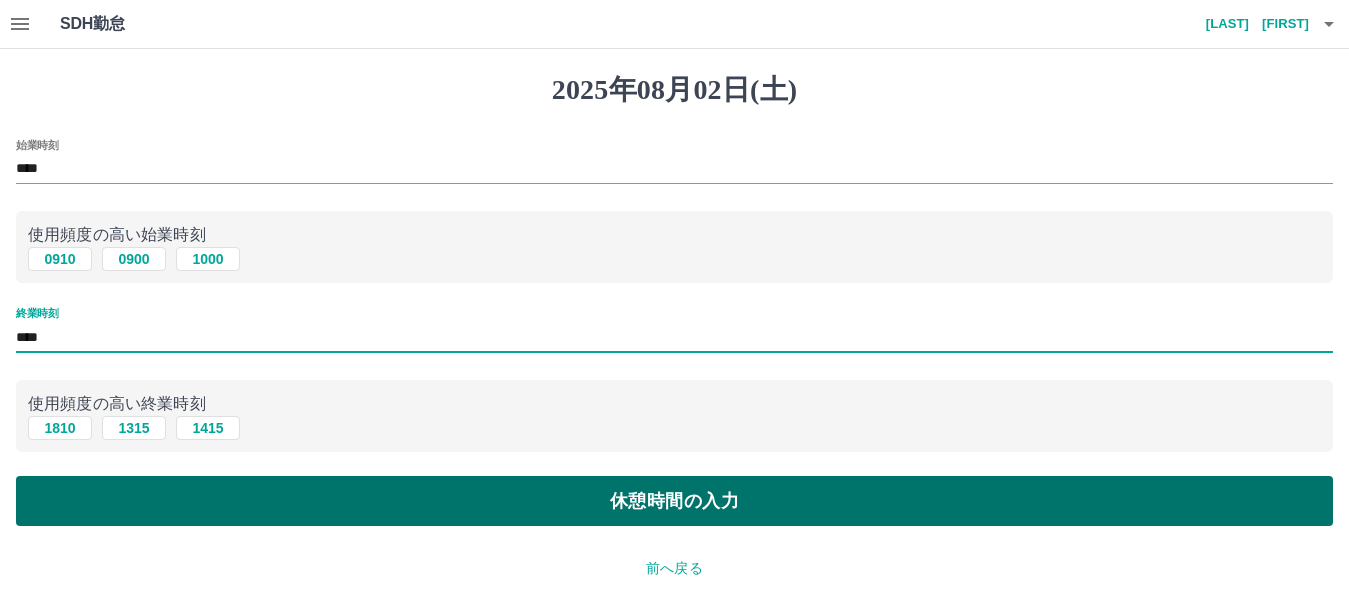 click on "休憩時間の入力" at bounding box center [674, 501] 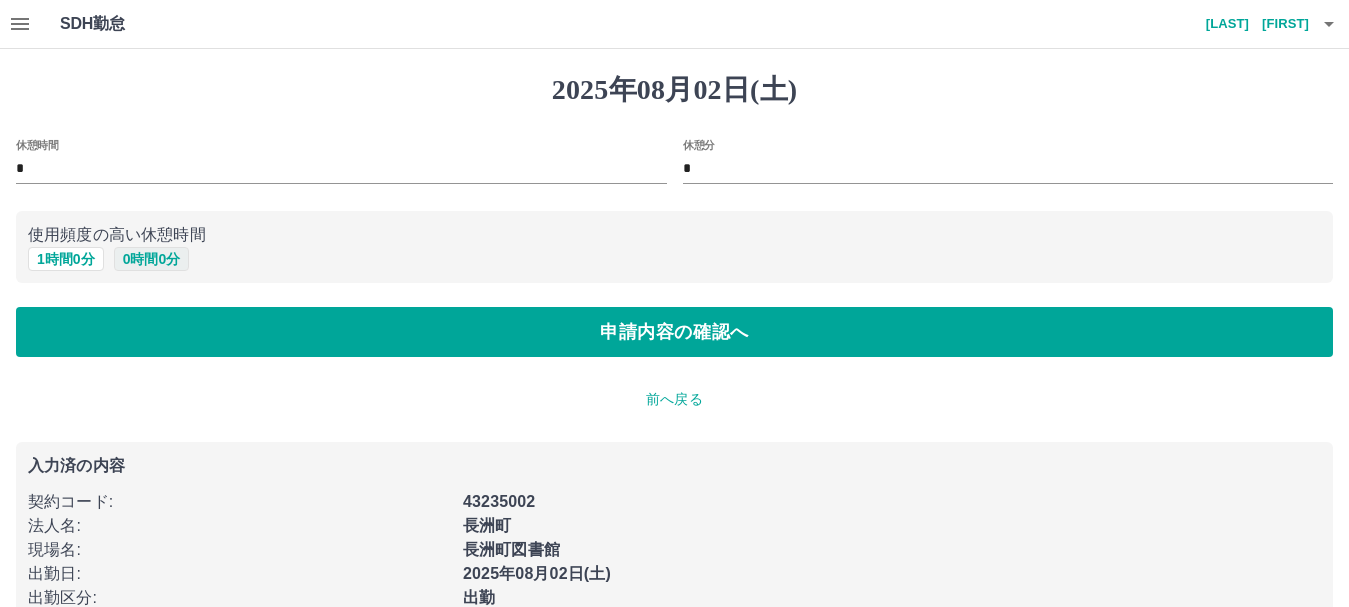 click on "0 時間 0 分" at bounding box center (152, 259) 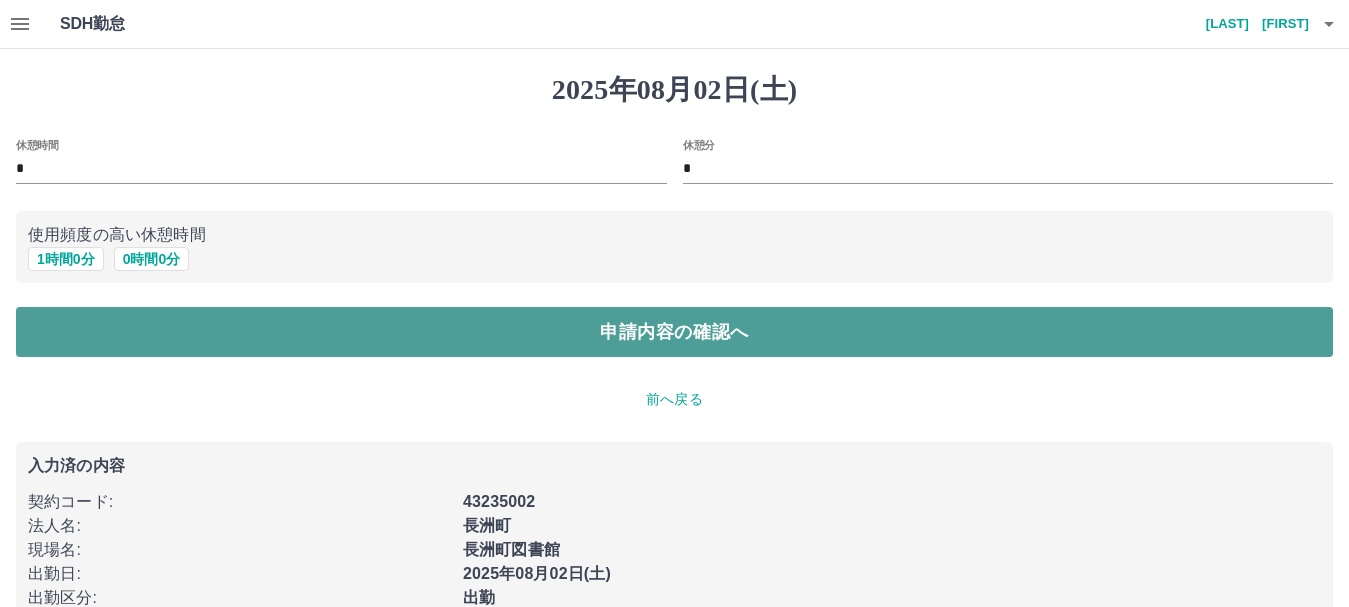 click on "申請内容の確認へ" at bounding box center [674, 332] 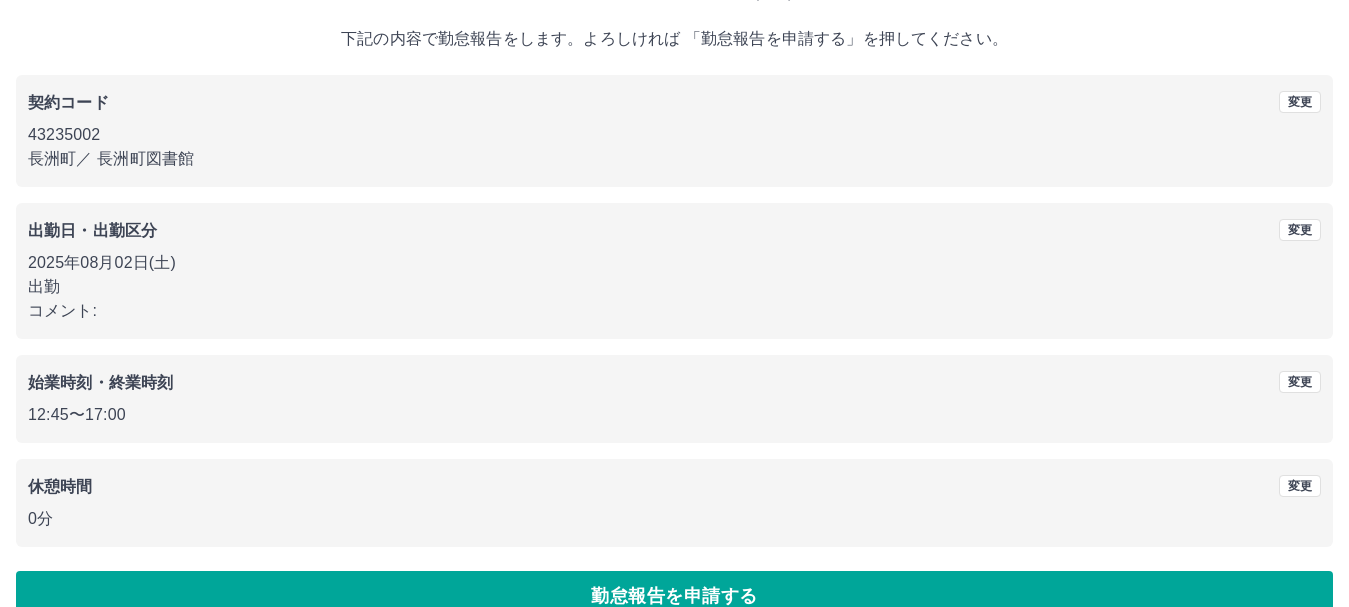 scroll, scrollTop: 142, scrollLeft: 0, axis: vertical 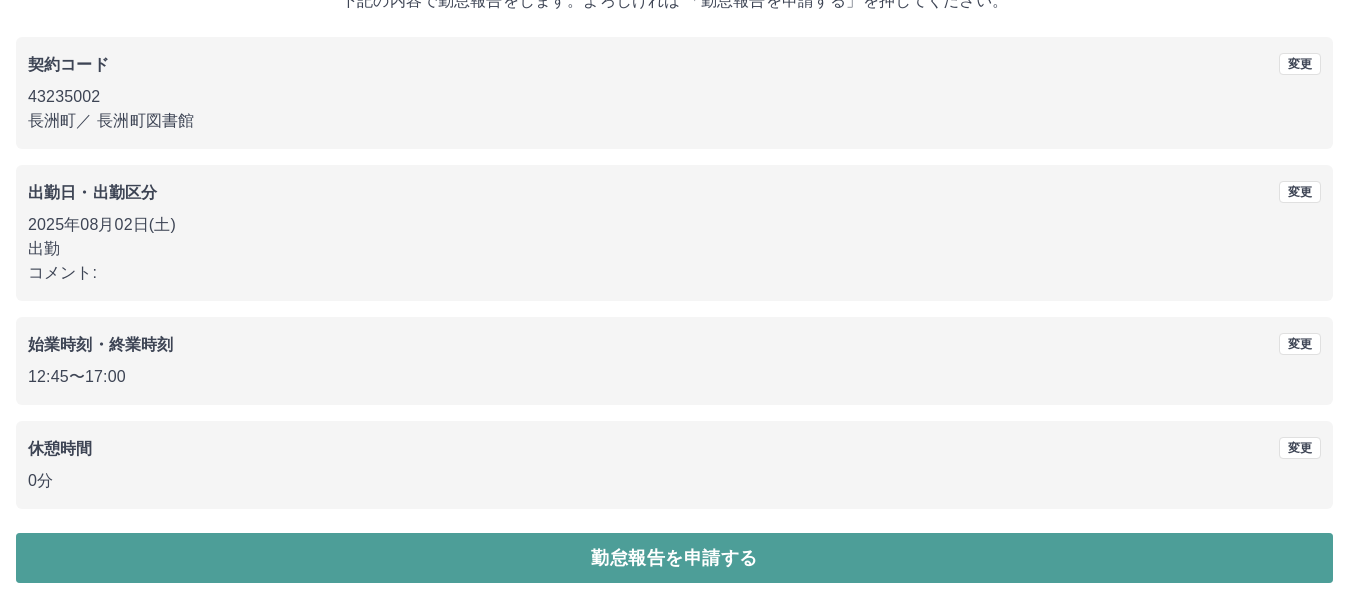 click on "勤怠報告を申請する" at bounding box center (674, 558) 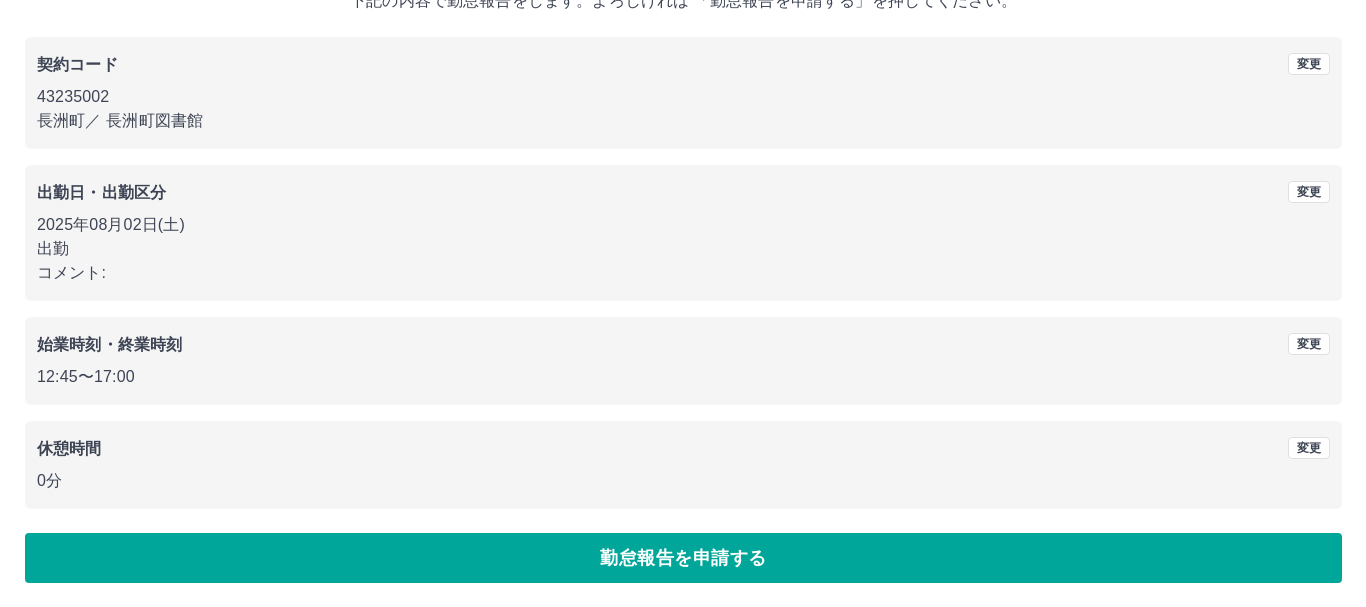 scroll, scrollTop: 0, scrollLeft: 0, axis: both 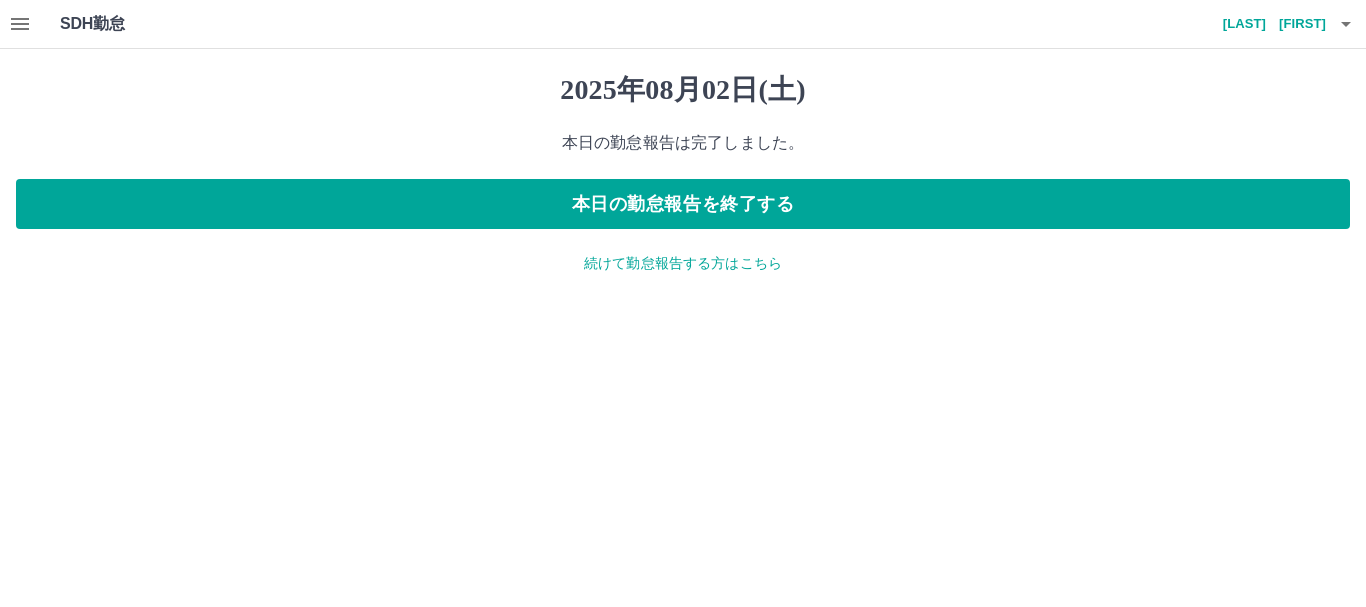 click on "続けて勤怠報告する方はこちら" at bounding box center (683, 263) 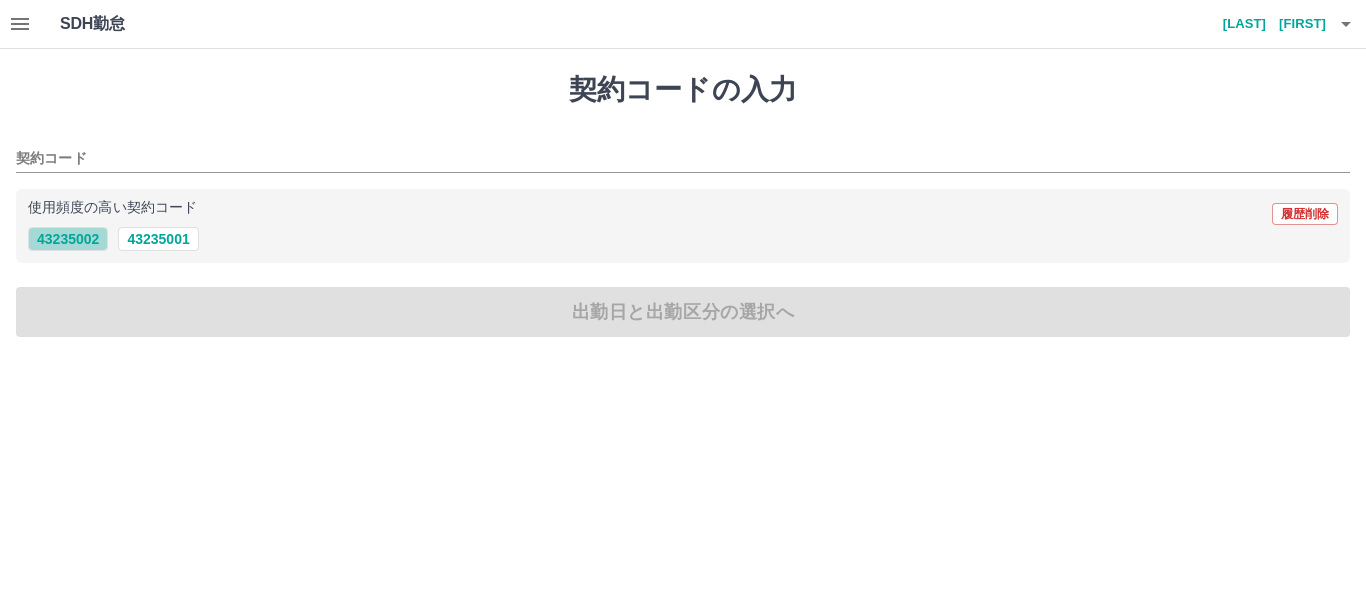 click on "43235002" at bounding box center (68, 239) 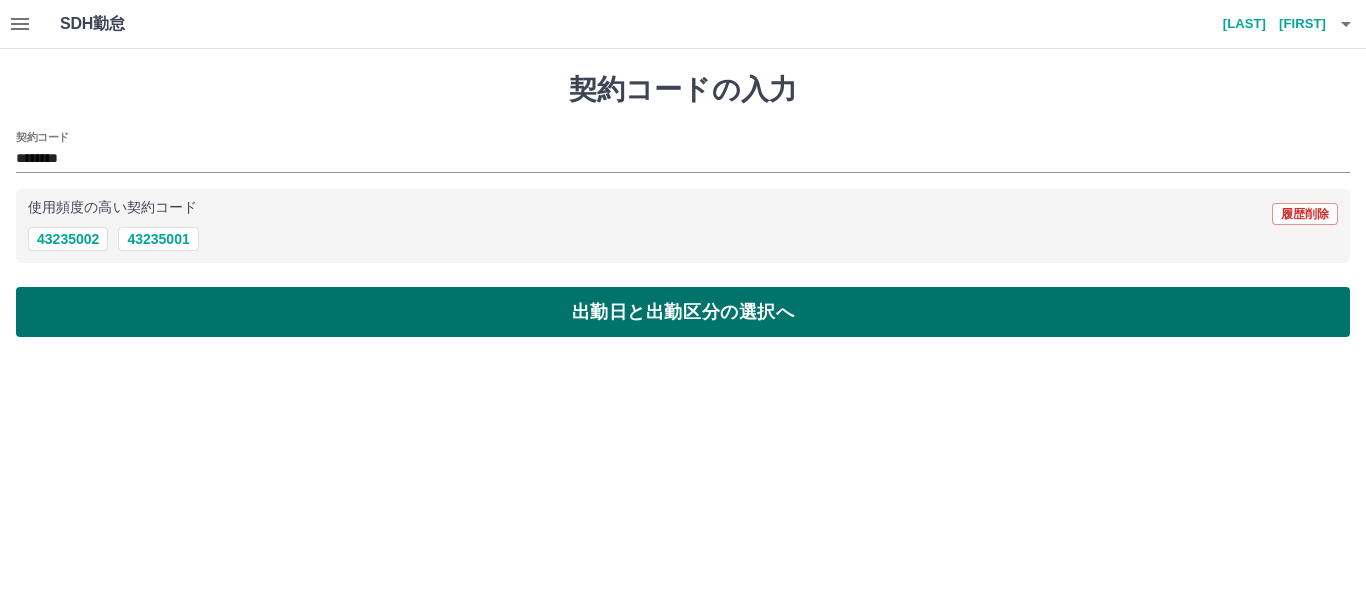 click on "出勤日と出勤区分の選択へ" at bounding box center [683, 312] 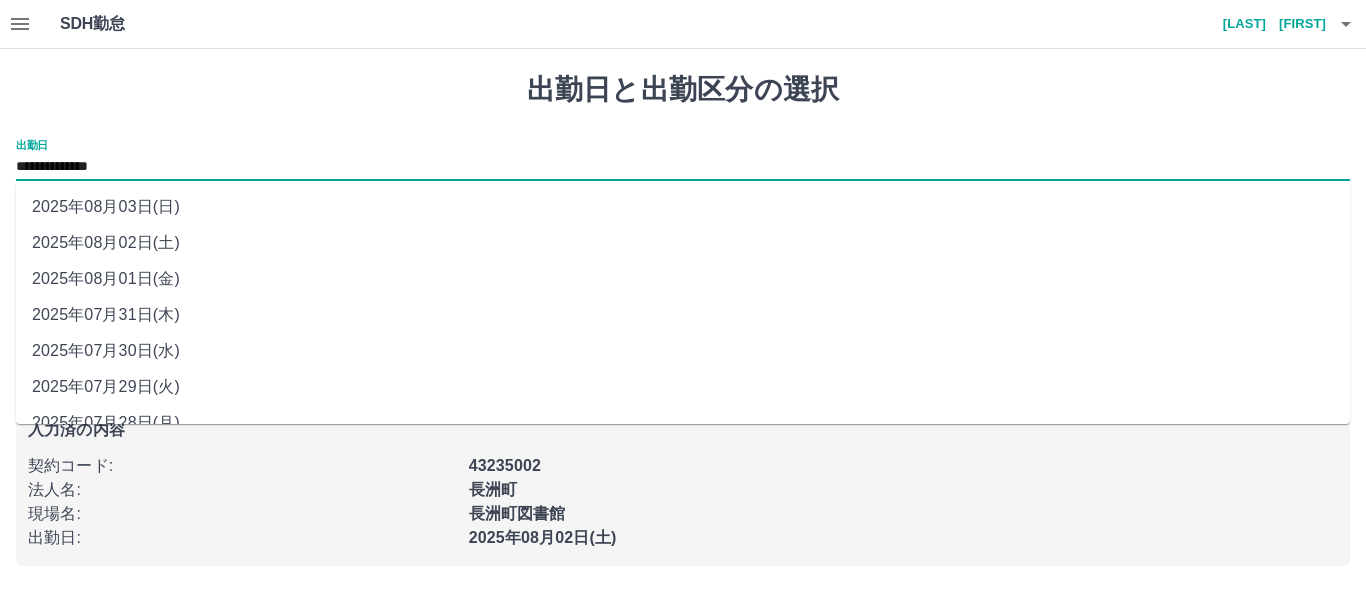 click on "**********" at bounding box center (683, 167) 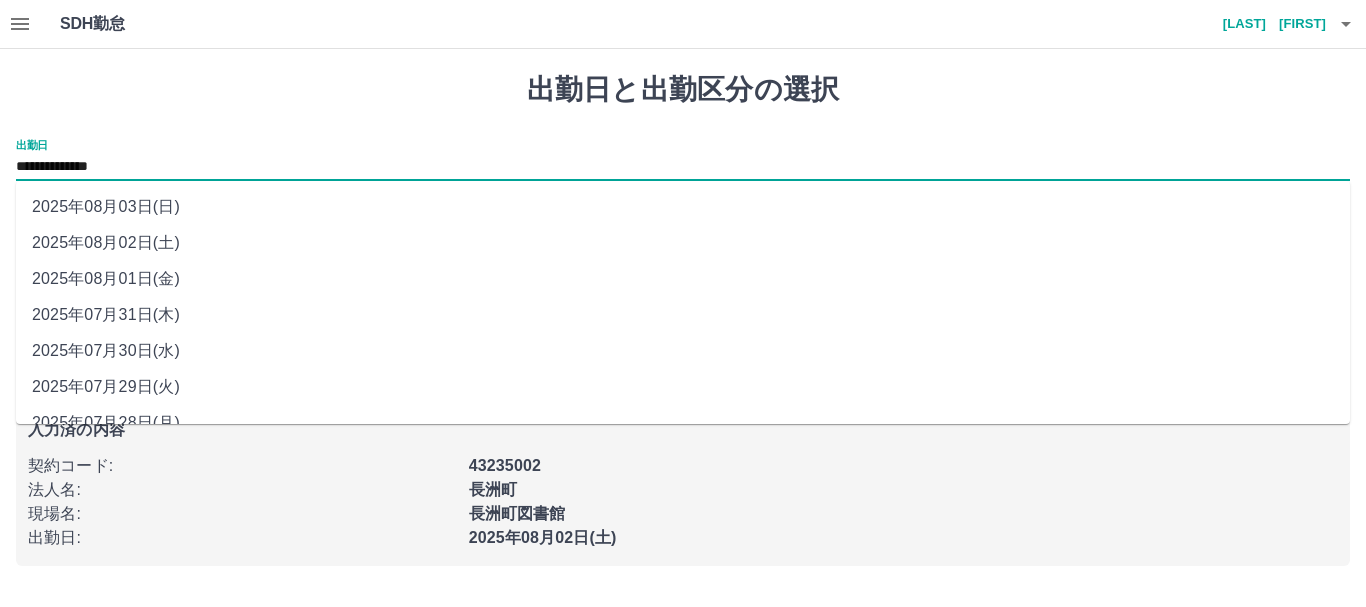 click on "2025年08月03日(日)" at bounding box center (683, 207) 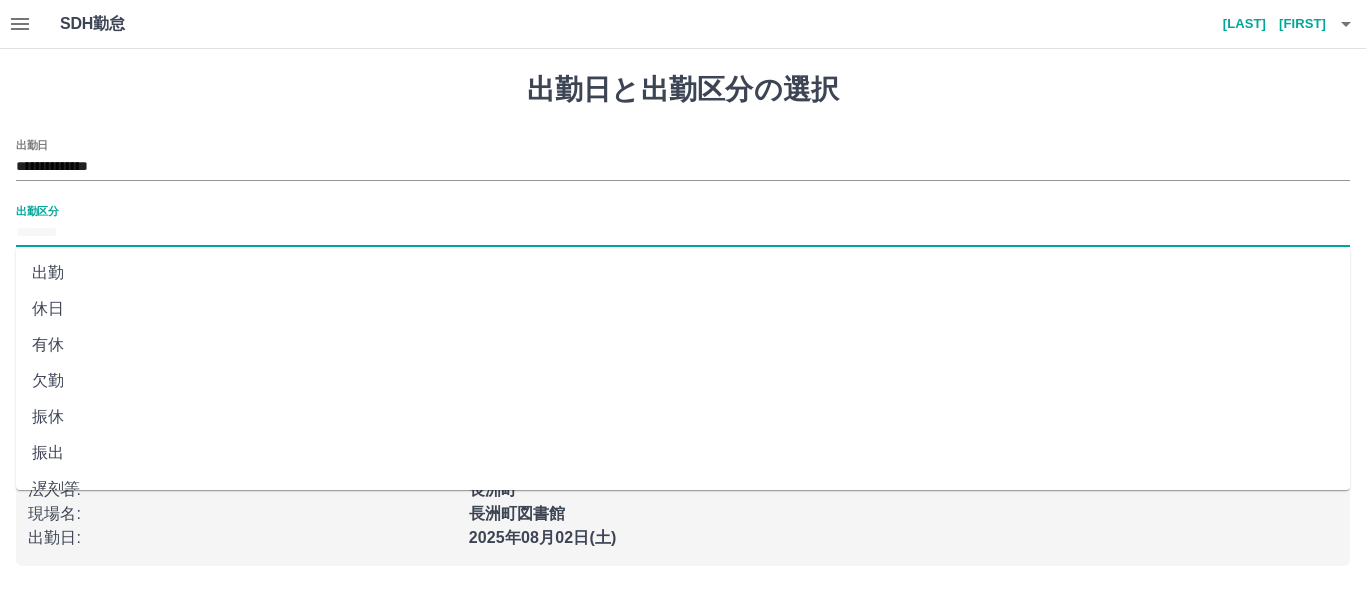 click on "出勤区分" at bounding box center (683, 233) 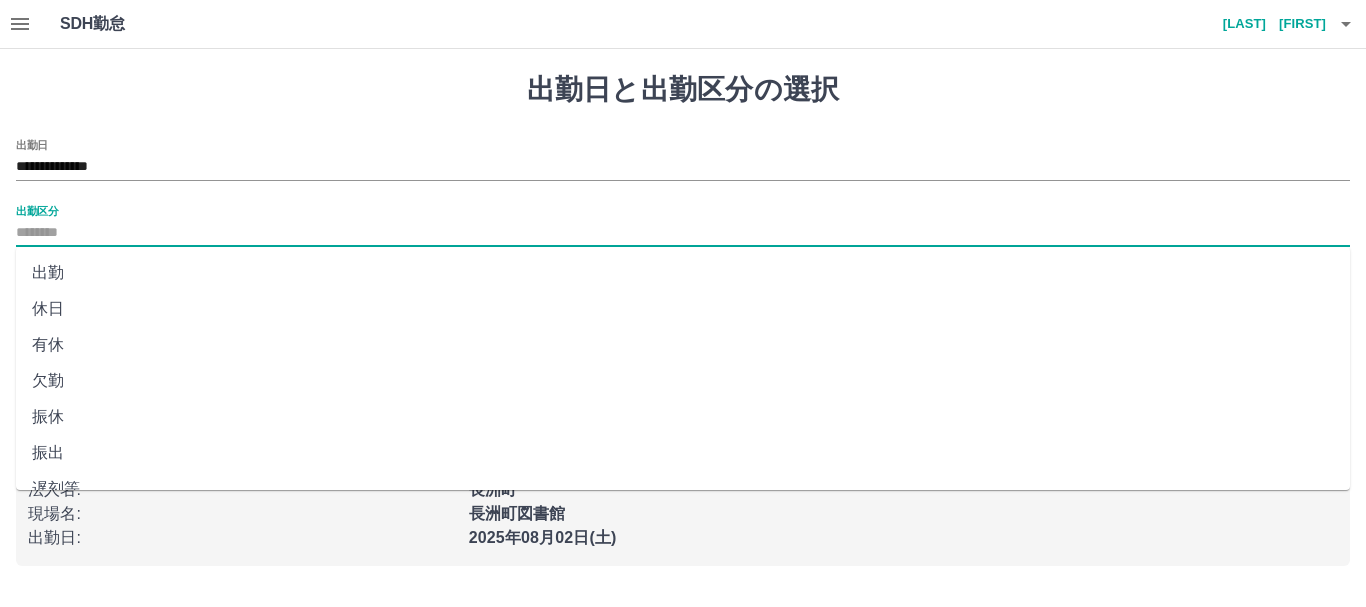 click on "休日" at bounding box center [683, 309] 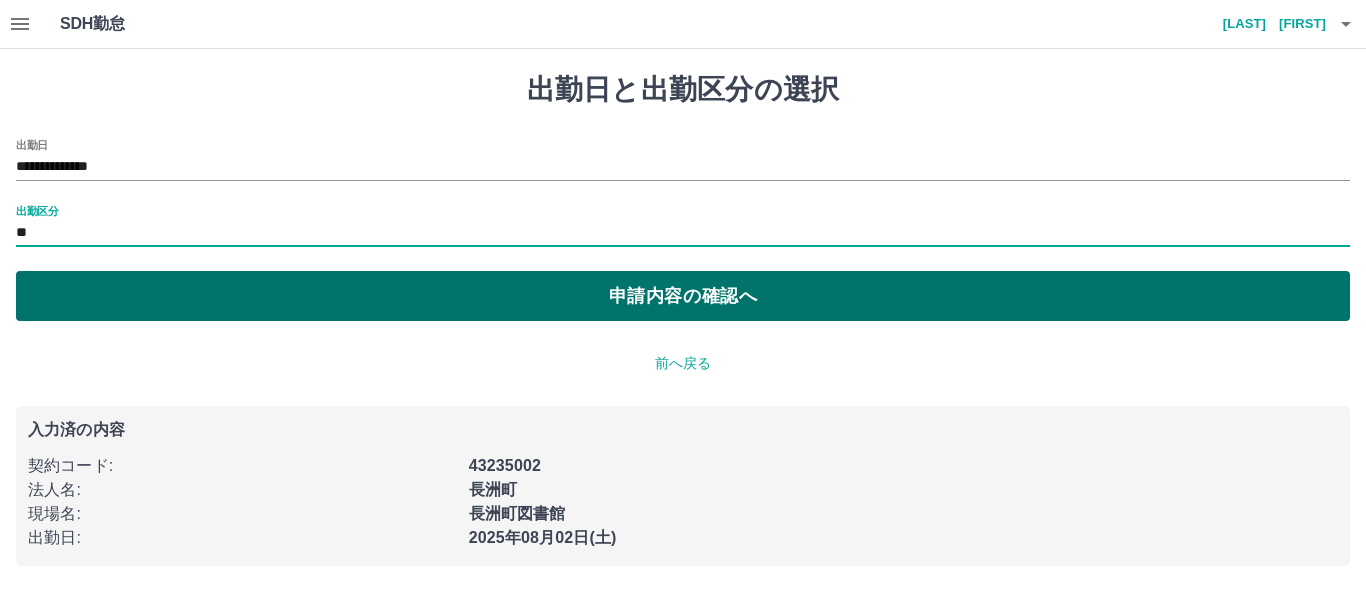click on "申請内容の確認へ" at bounding box center [683, 296] 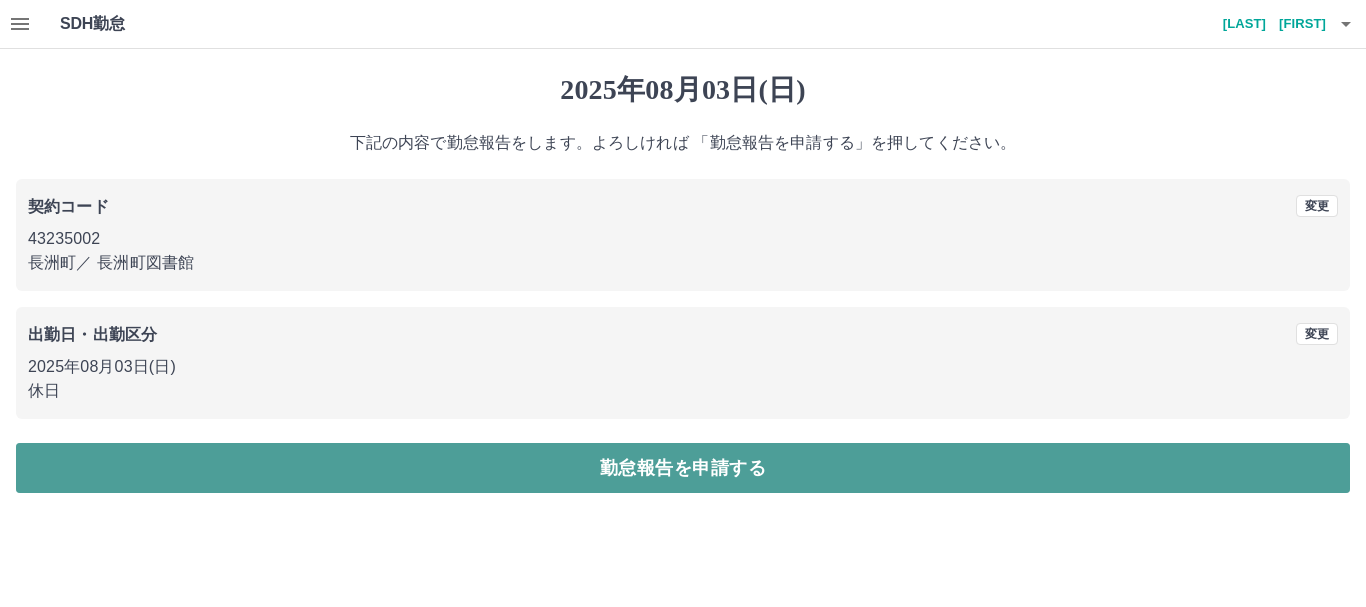 click on "勤怠報告を申請する" at bounding box center [683, 468] 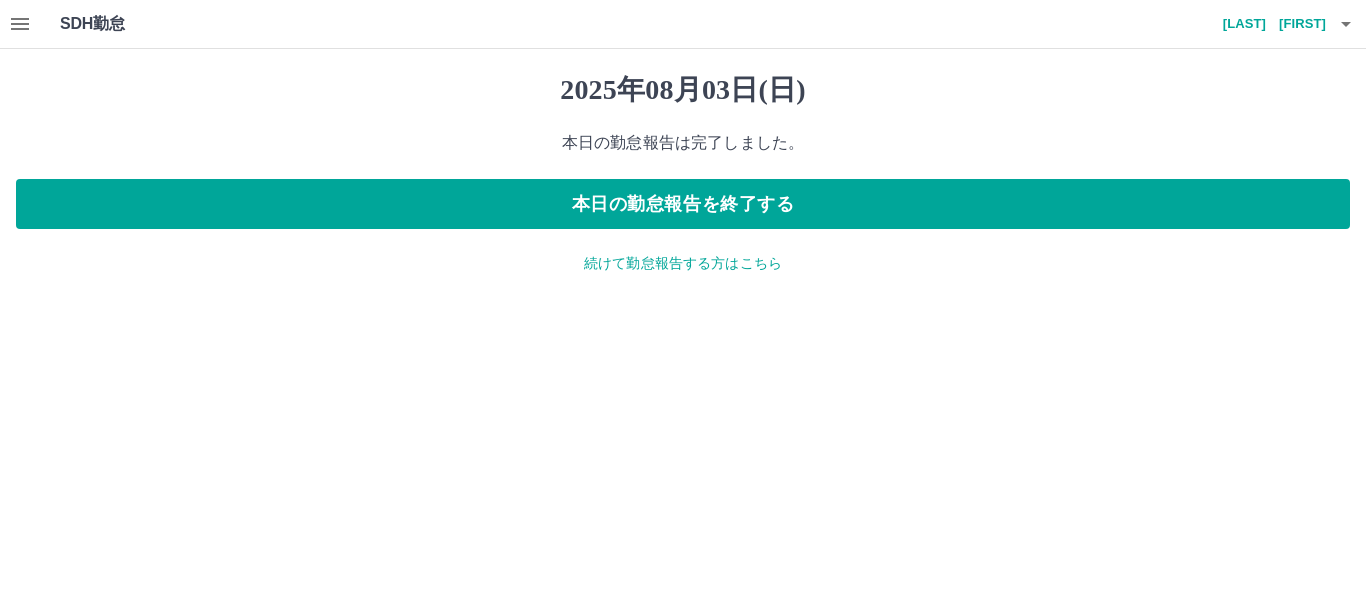 click 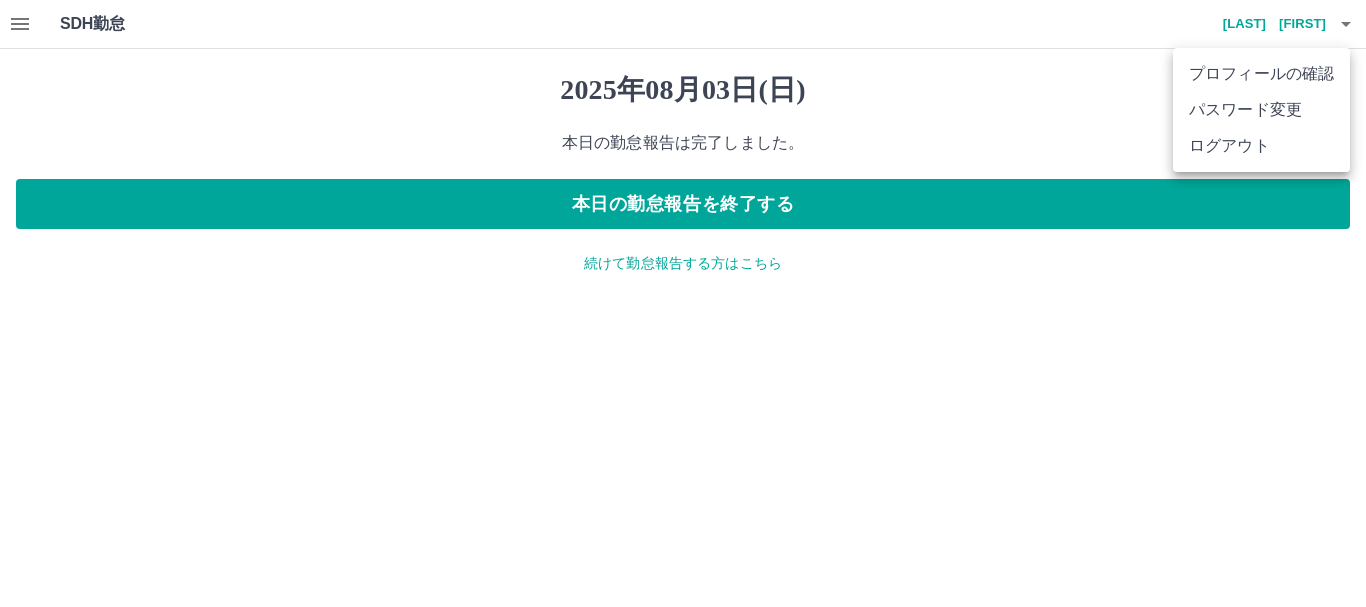 click on "ログアウト" at bounding box center [1261, 146] 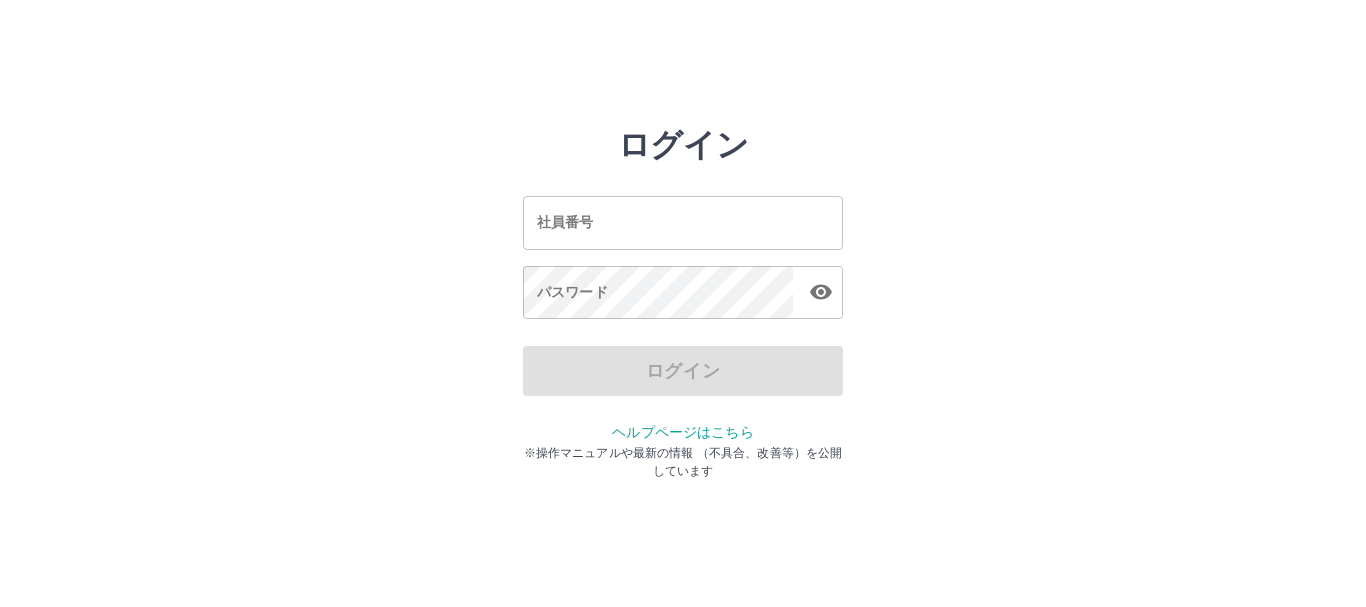 scroll, scrollTop: 0, scrollLeft: 0, axis: both 